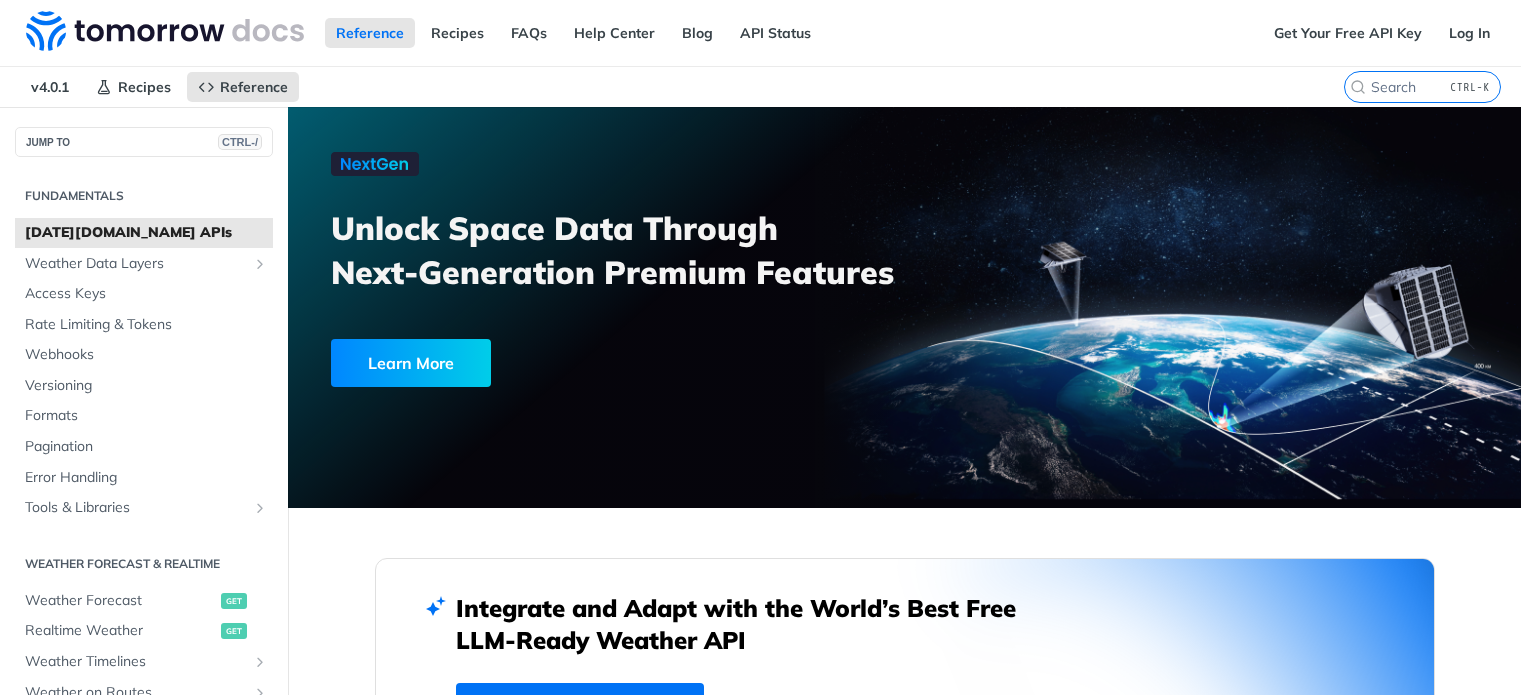 scroll, scrollTop: 0, scrollLeft: 0, axis: both 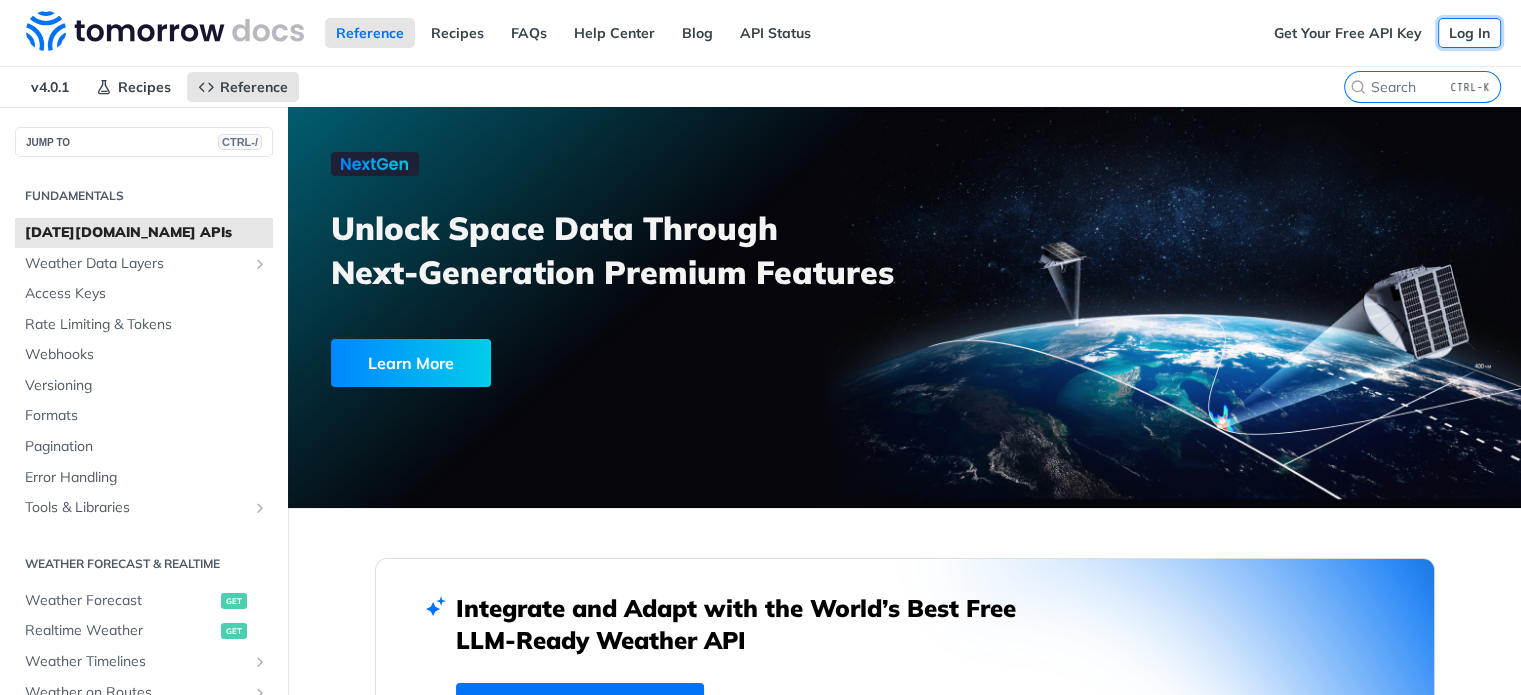 click on "Log In" at bounding box center (1469, 33) 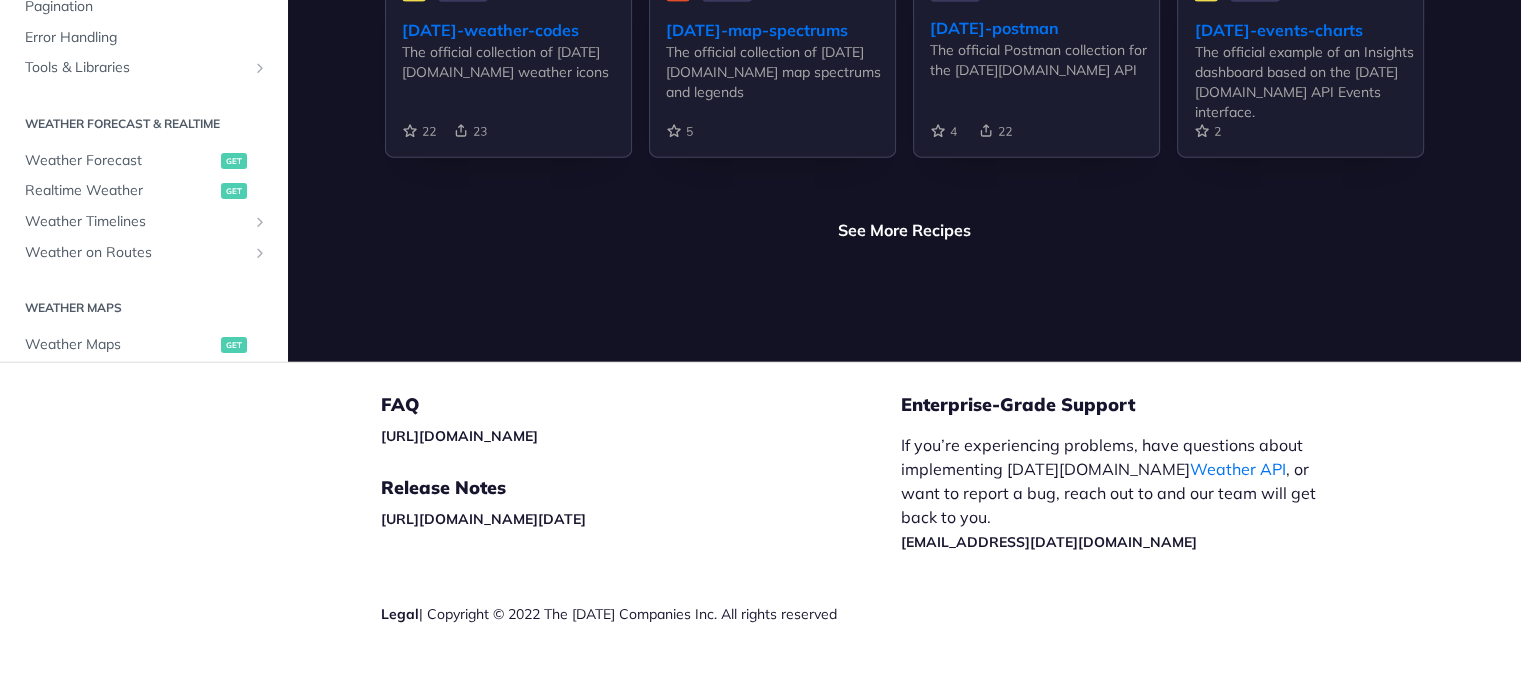 scroll, scrollTop: 4474, scrollLeft: 0, axis: vertical 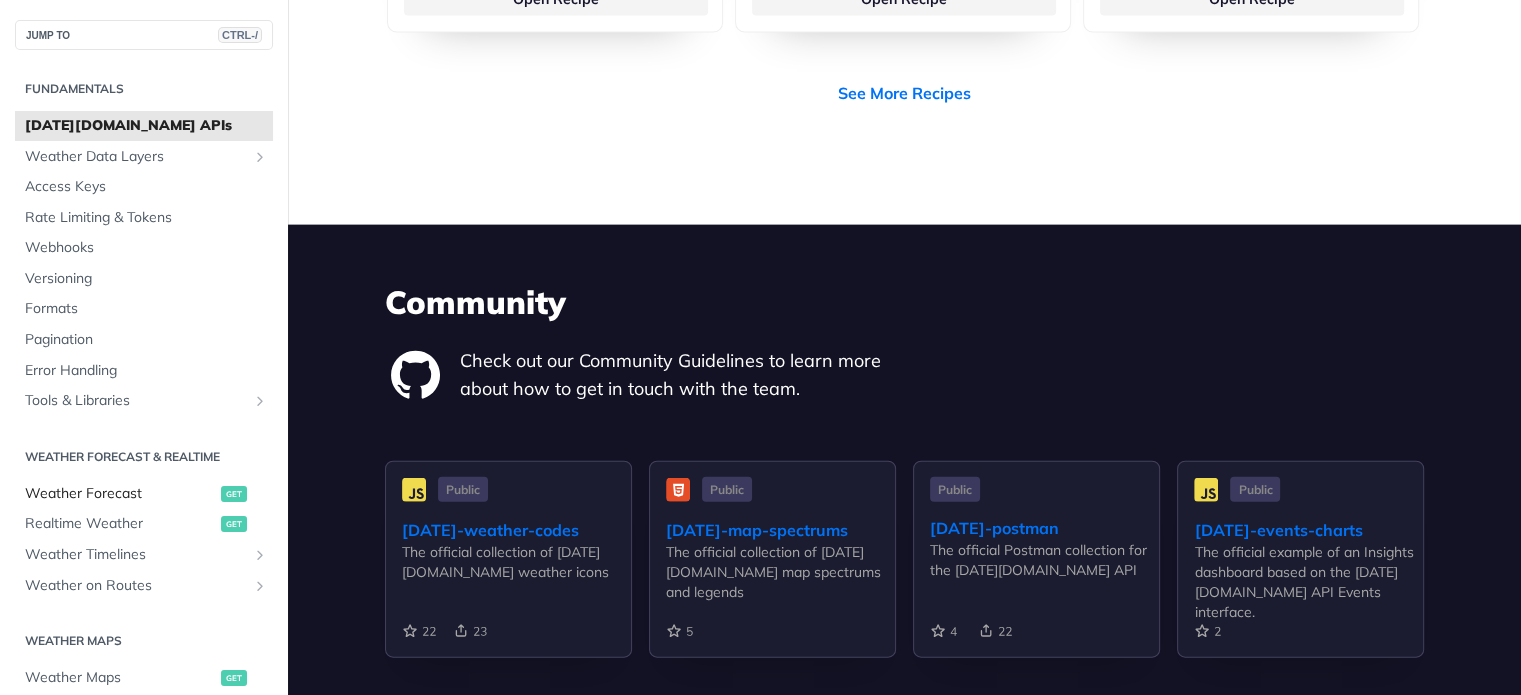 click on "Weather Forecast" at bounding box center (120, 494) 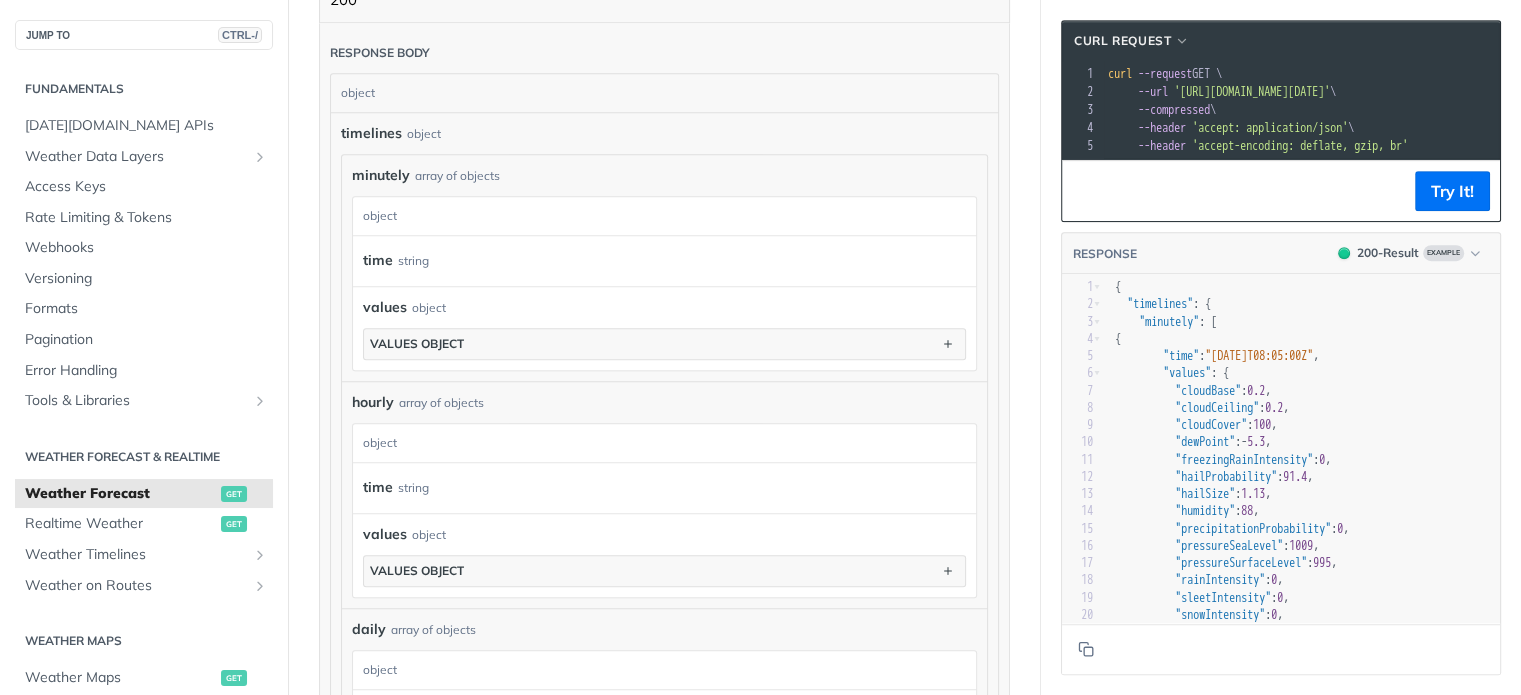 scroll, scrollTop: 1000, scrollLeft: 0, axis: vertical 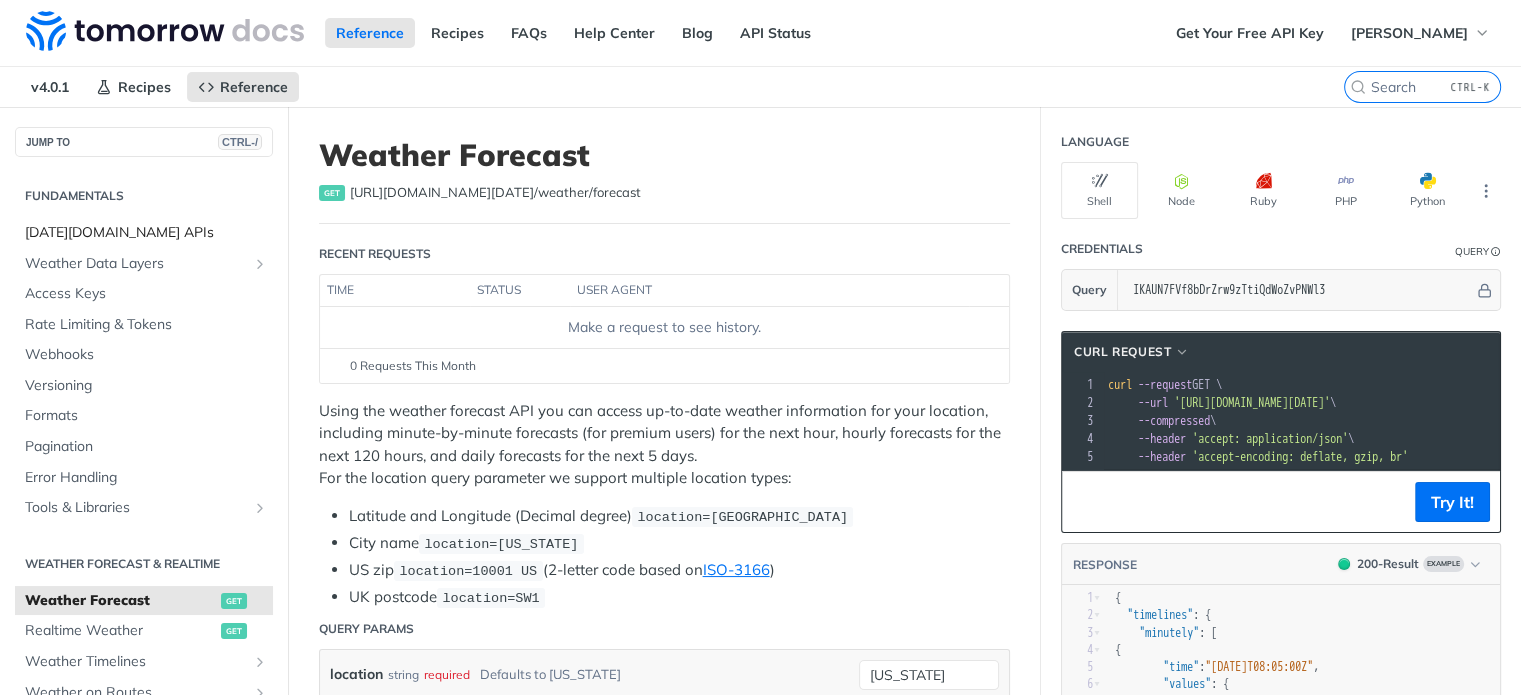 click on "[DATE][DOMAIN_NAME] APIs" at bounding box center [146, 233] 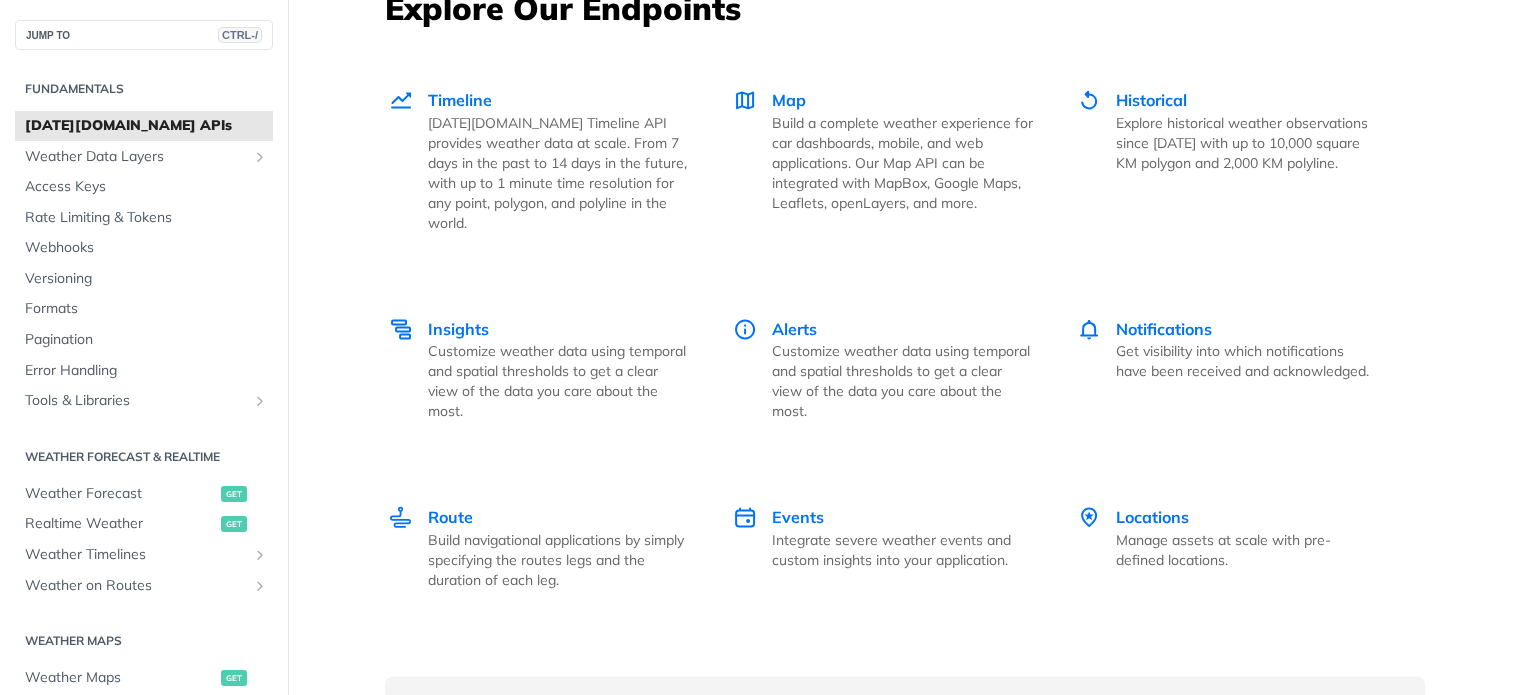scroll, scrollTop: 3000, scrollLeft: 0, axis: vertical 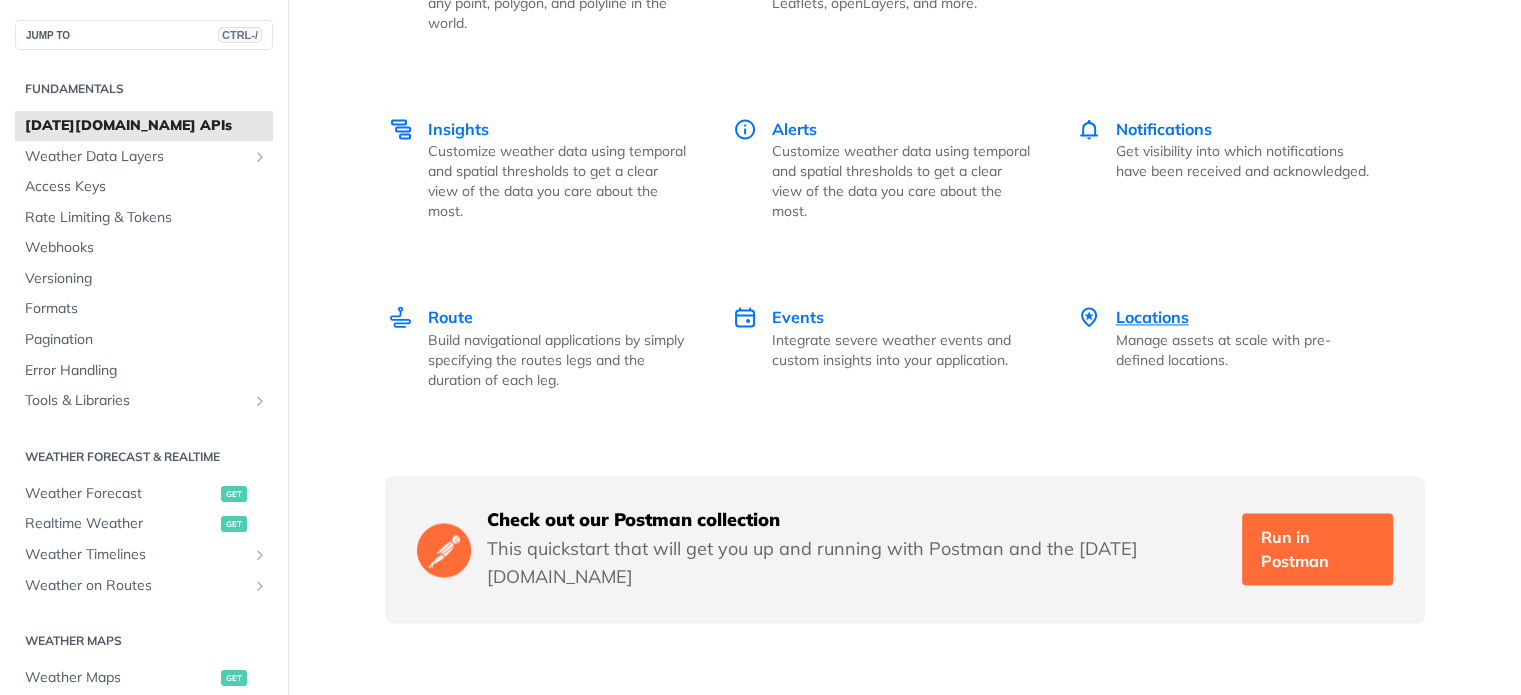 click on "Locations" at bounding box center [1152, 317] 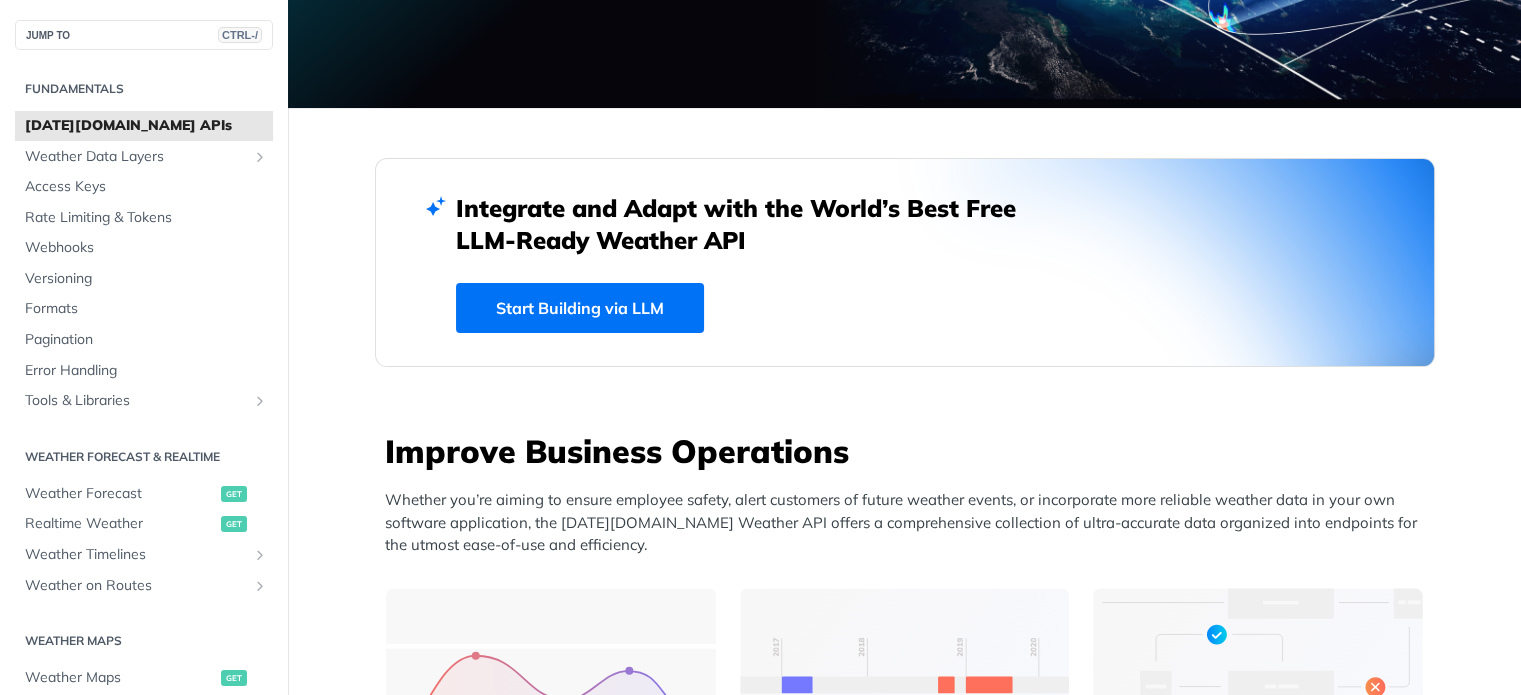 scroll, scrollTop: 500, scrollLeft: 0, axis: vertical 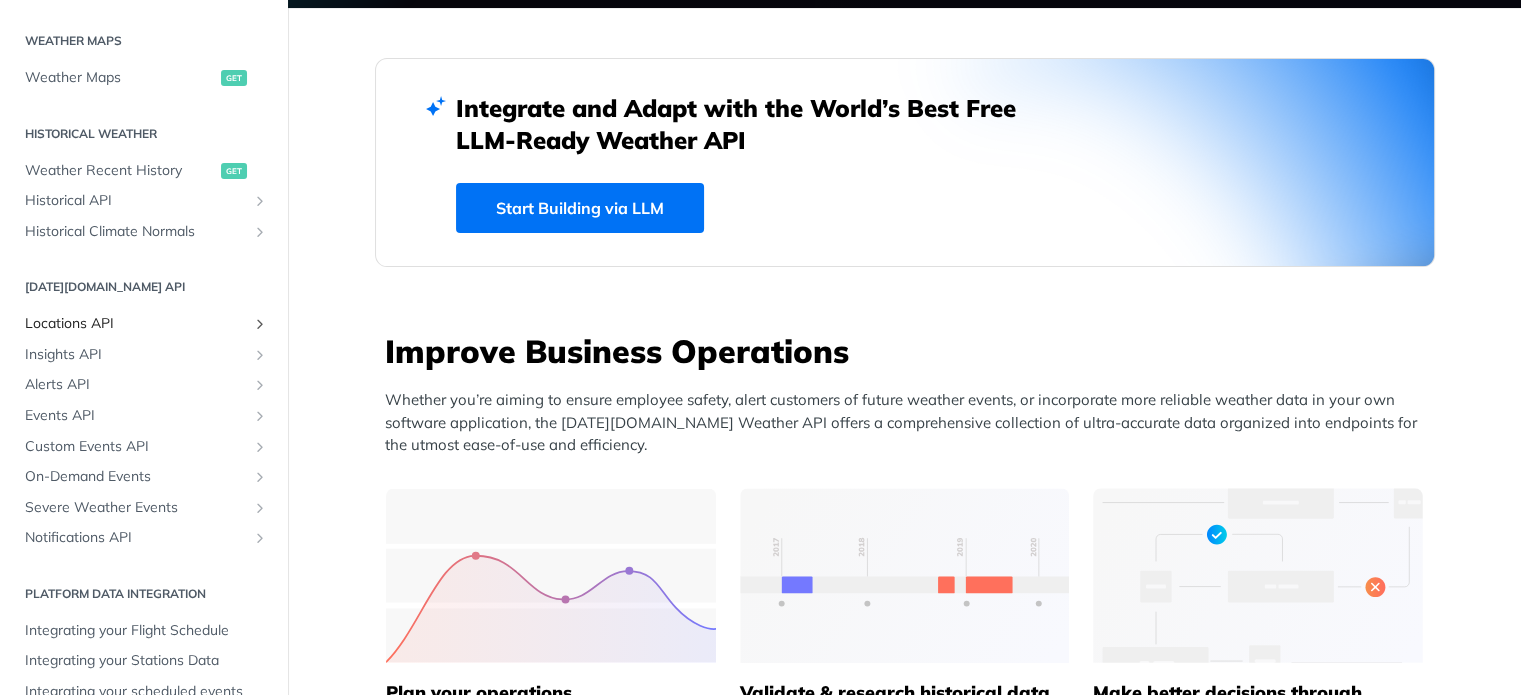 click on "Locations API" at bounding box center [136, 324] 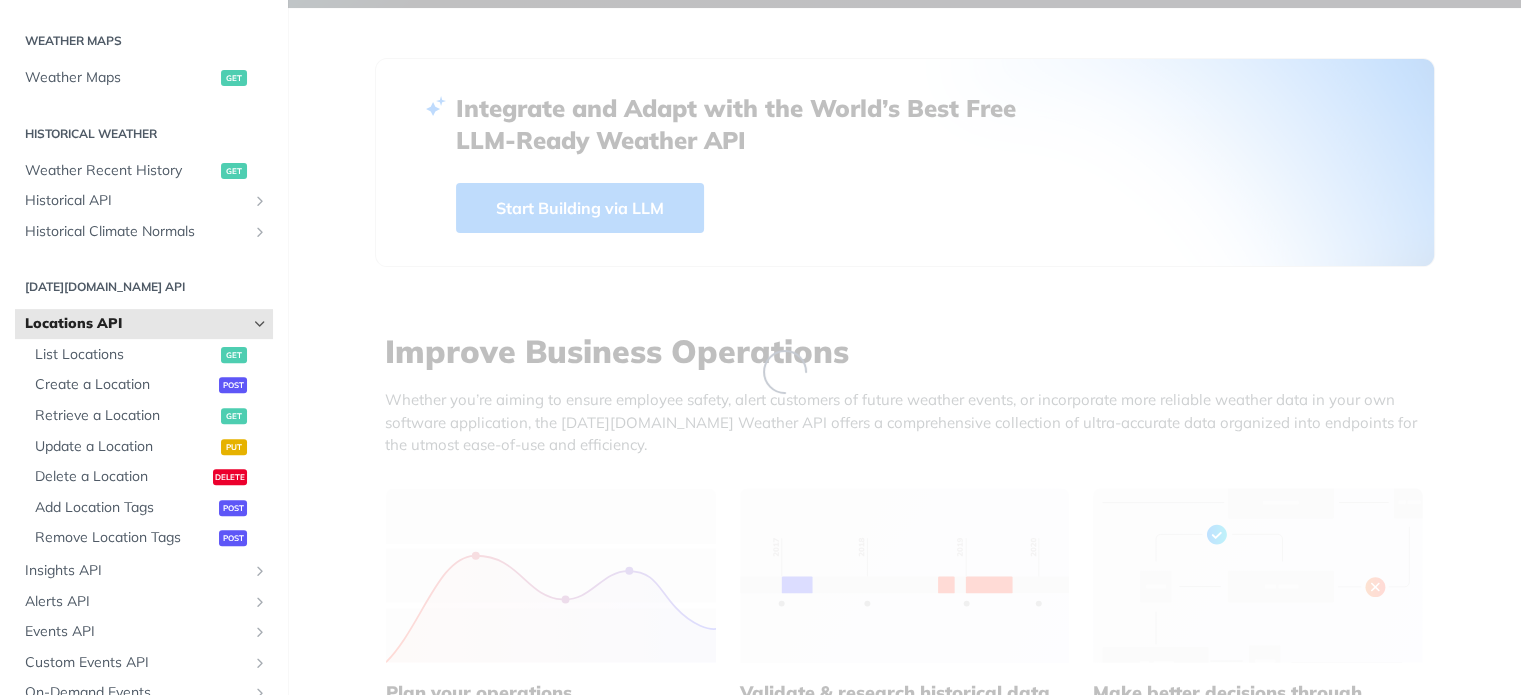 scroll, scrollTop: 0, scrollLeft: 0, axis: both 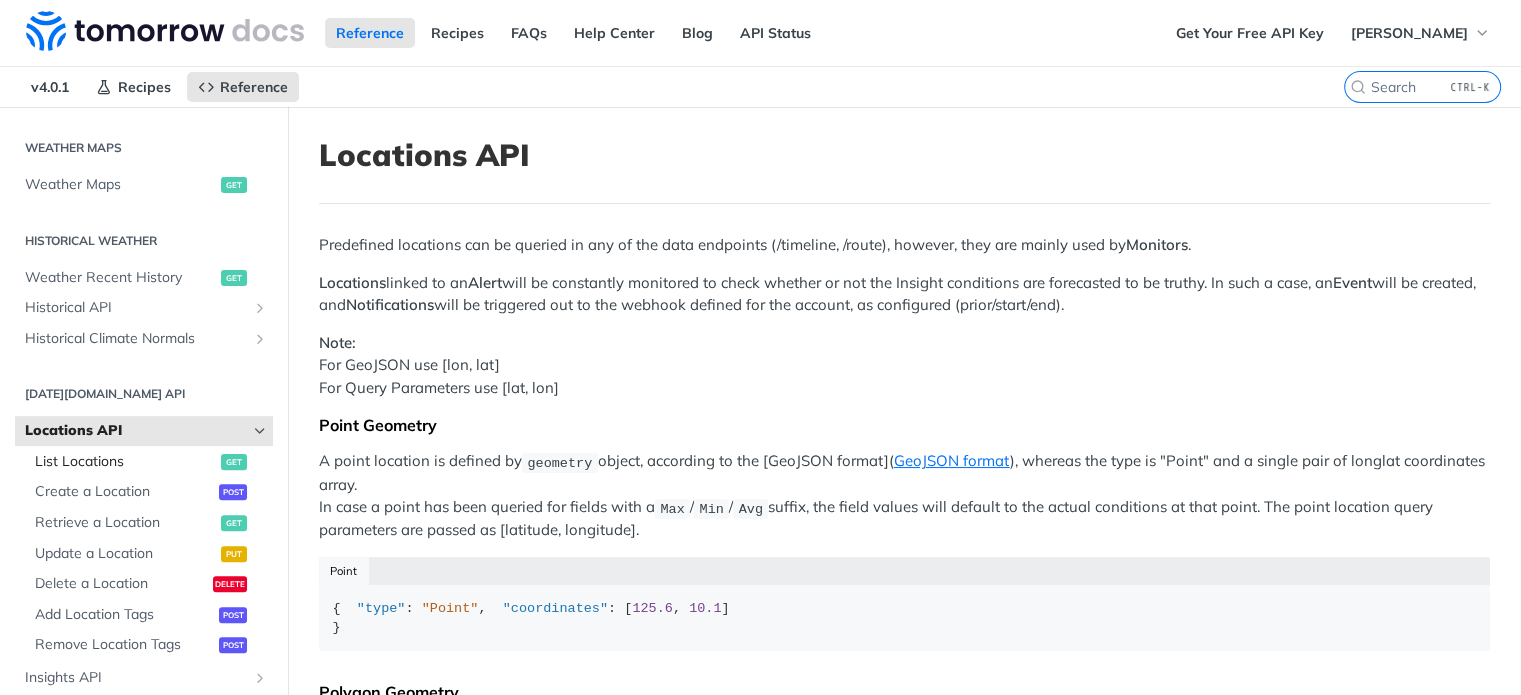 click on "List Locations" at bounding box center (125, 462) 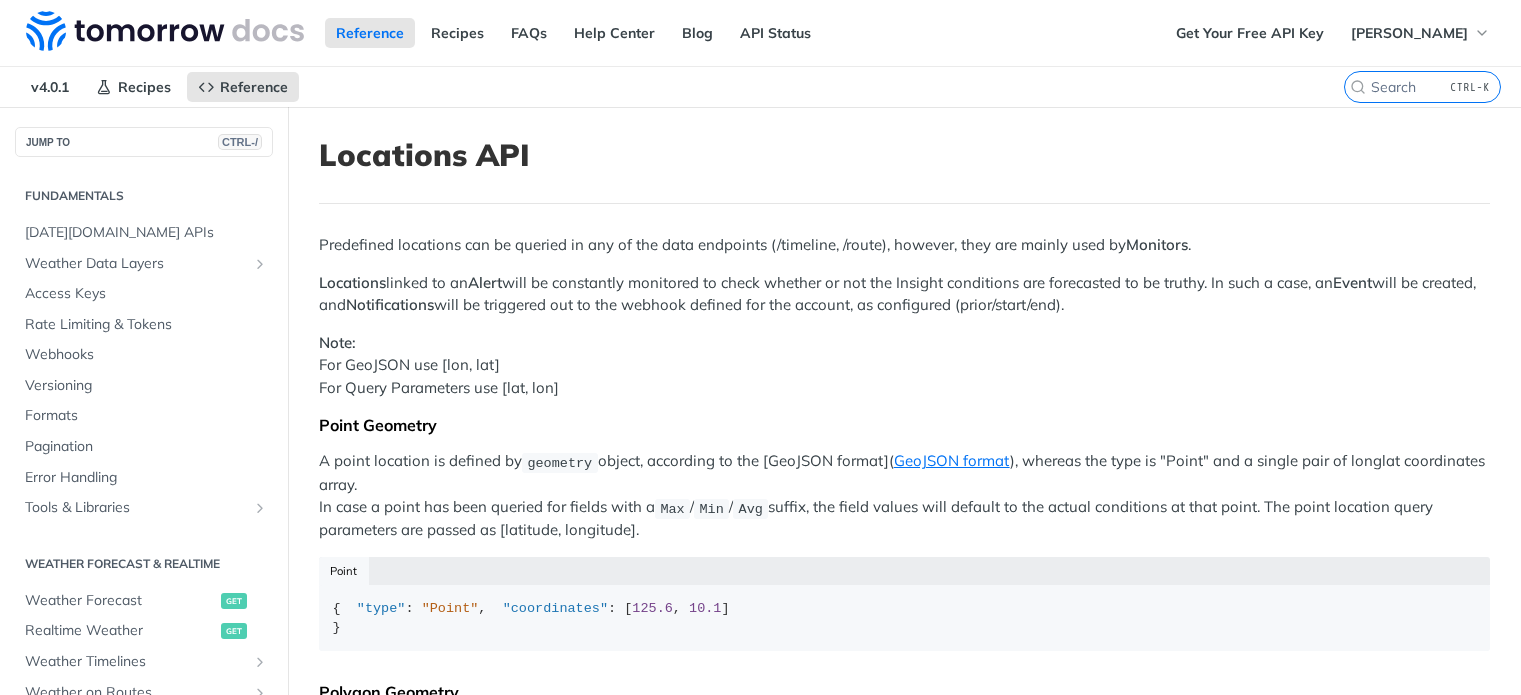 scroll, scrollTop: 0, scrollLeft: 0, axis: both 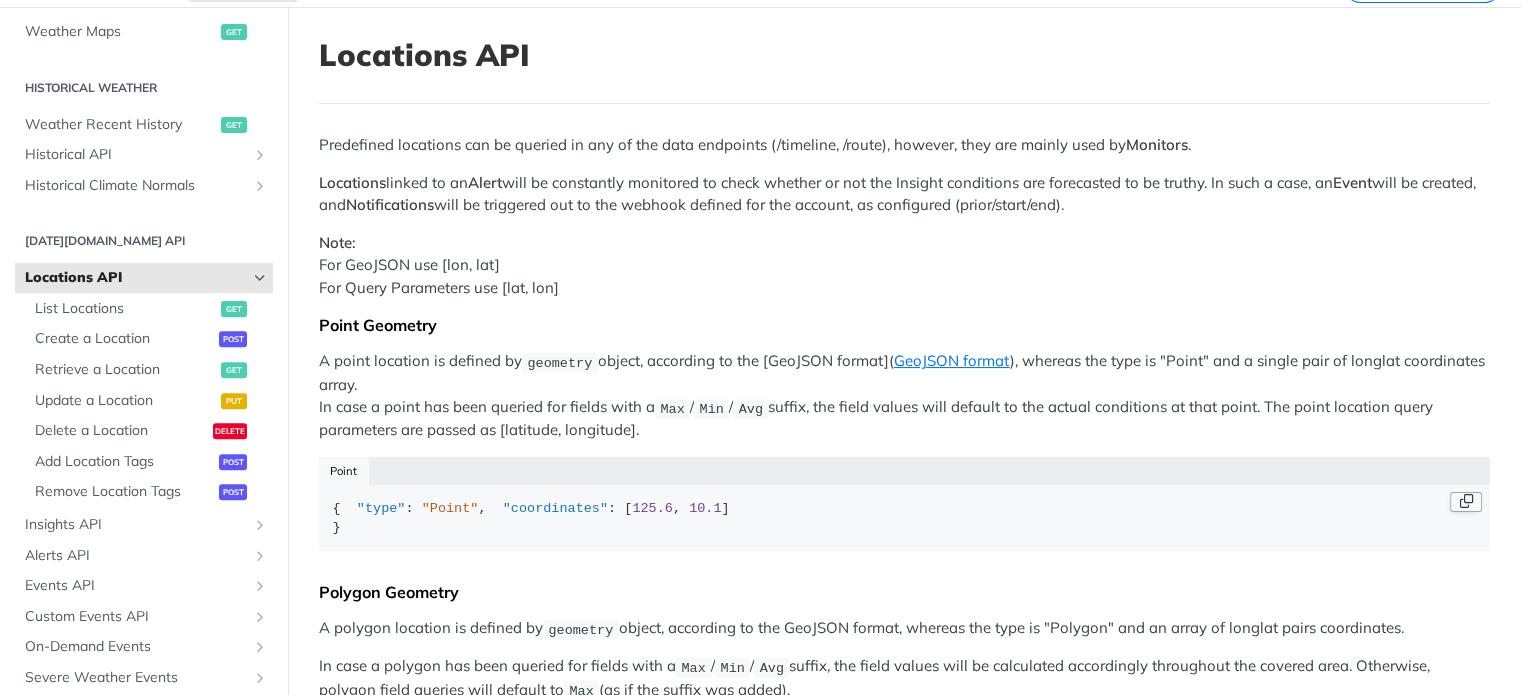 click at bounding box center (1466, 502) 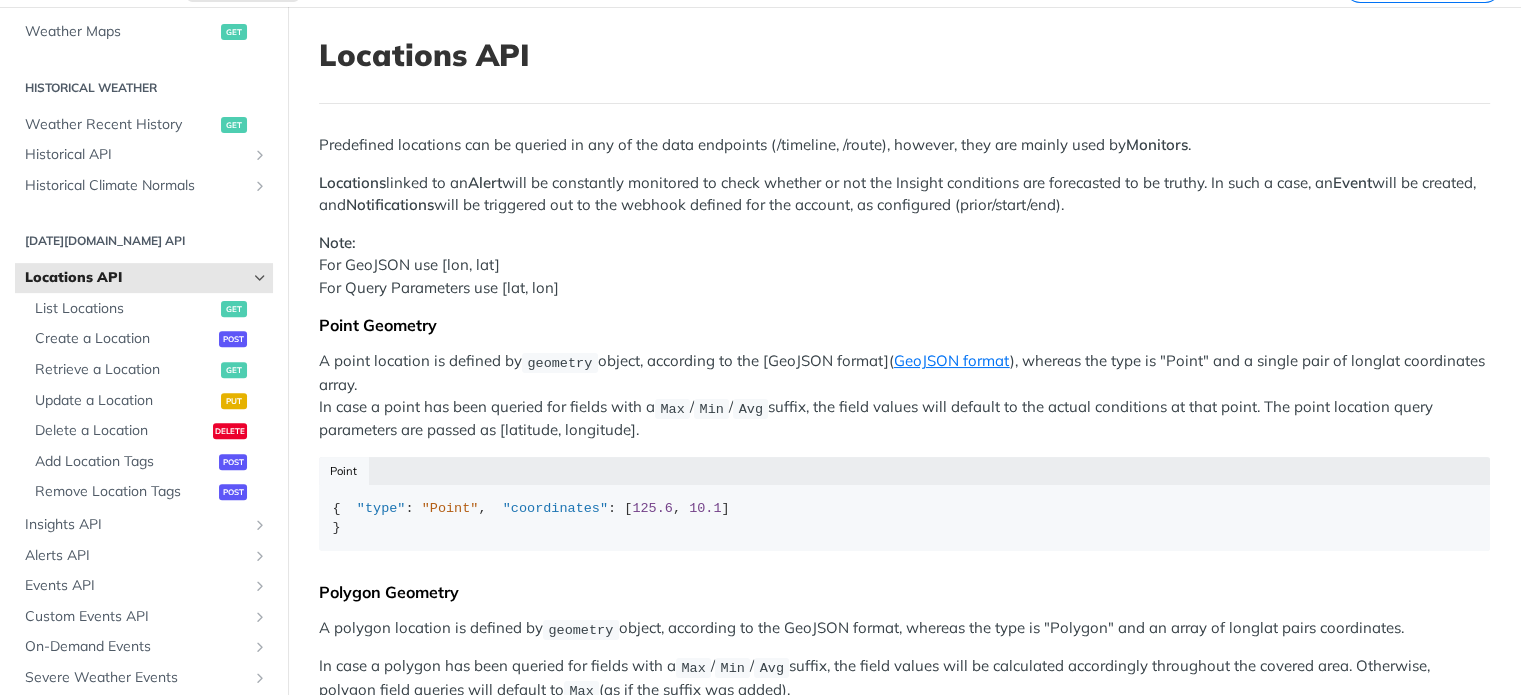 scroll, scrollTop: 0, scrollLeft: 0, axis: both 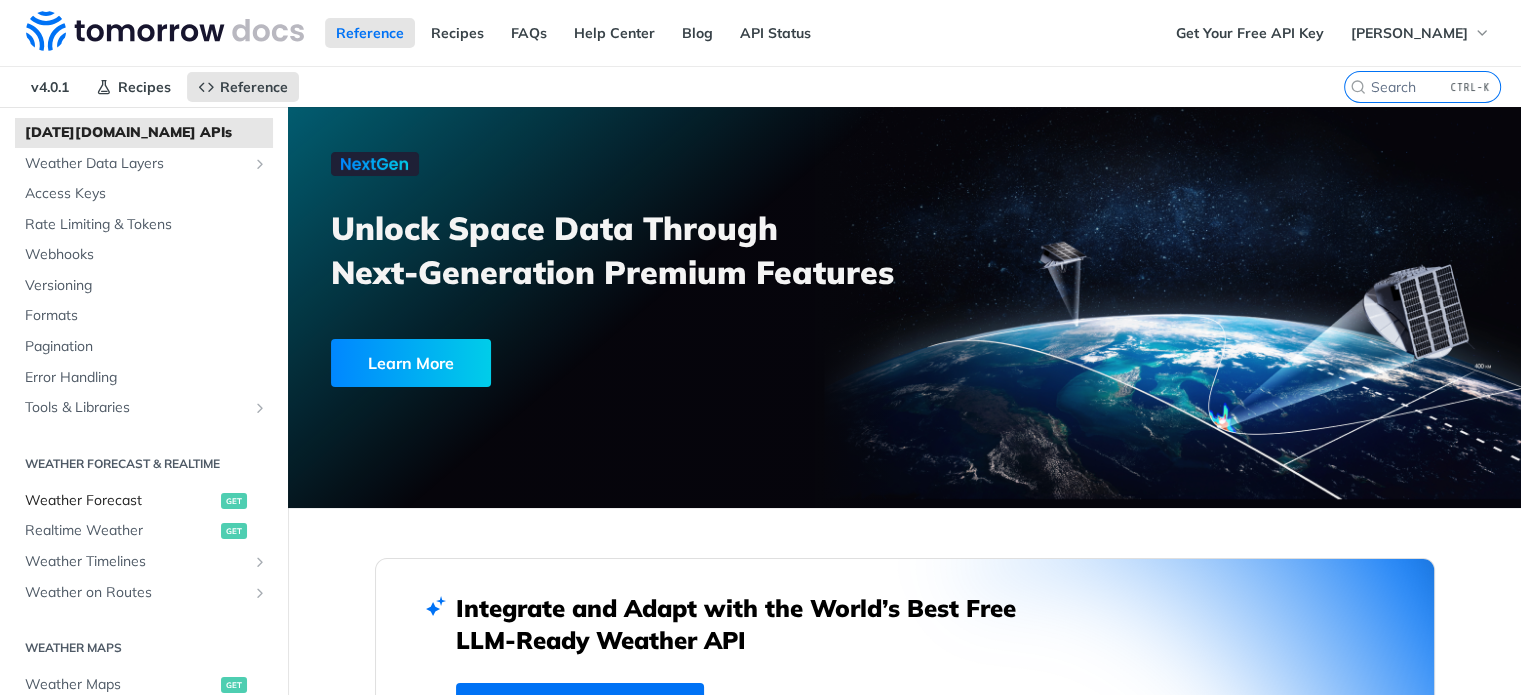 click on "Weather Forecast" at bounding box center [120, 501] 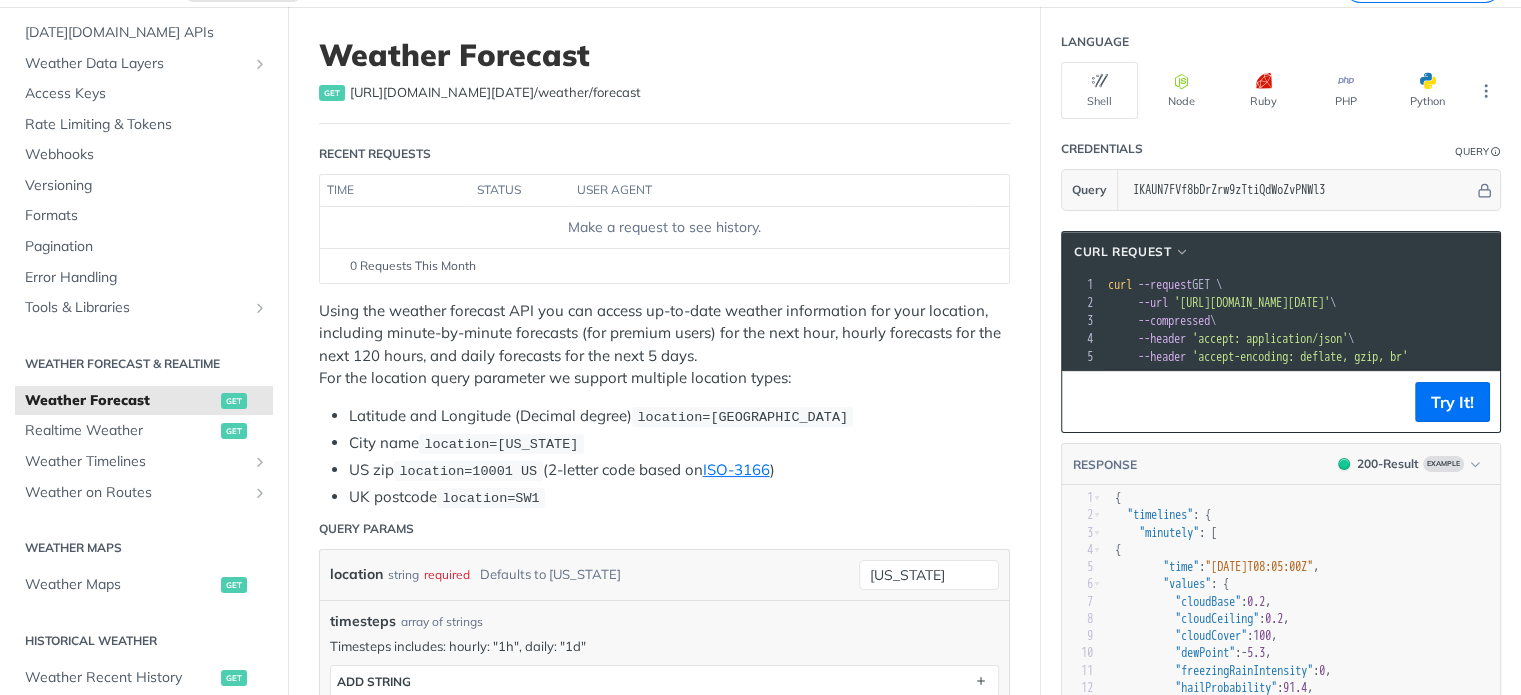 scroll, scrollTop: 300, scrollLeft: 0, axis: vertical 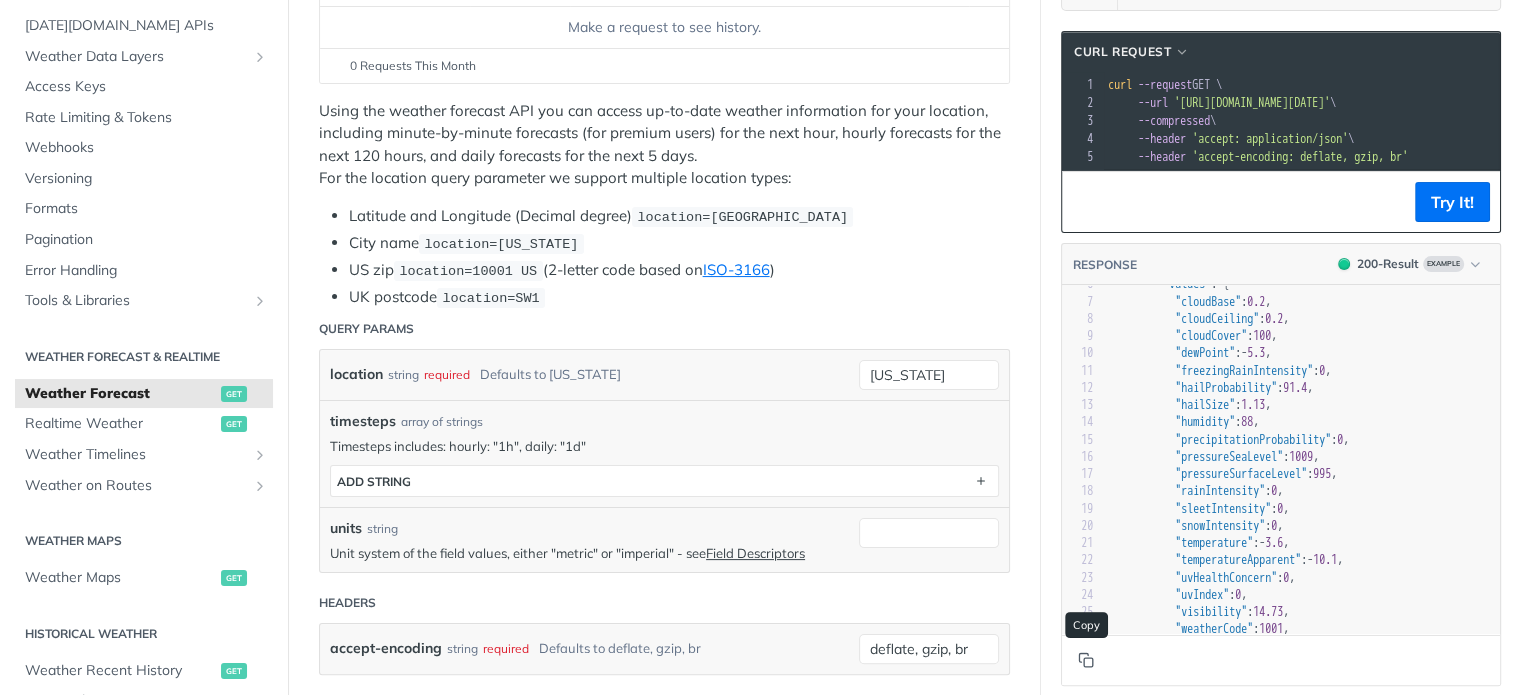 click 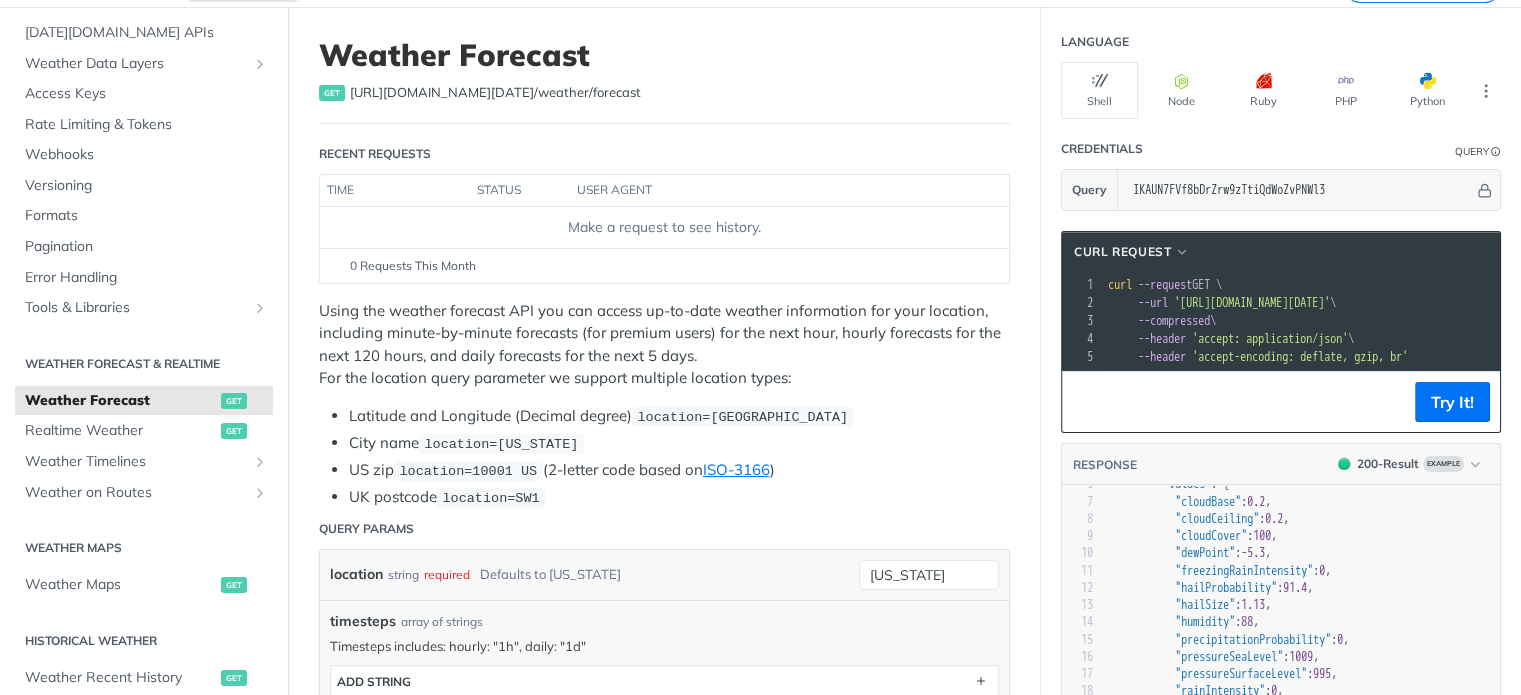 scroll, scrollTop: 0, scrollLeft: 0, axis: both 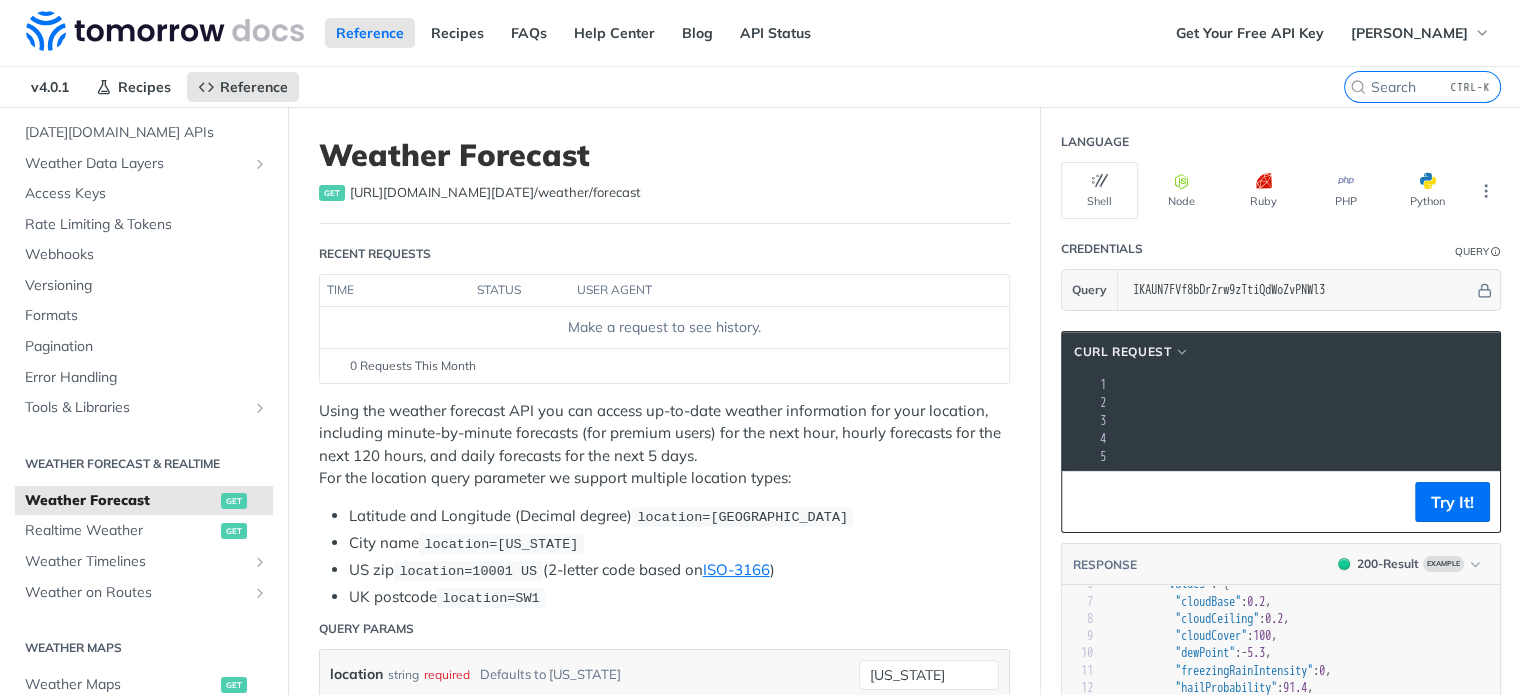 drag, startPoint x: 1192, startPoint y: 396, endPoint x: 1509, endPoint y: 403, distance: 317.07727 